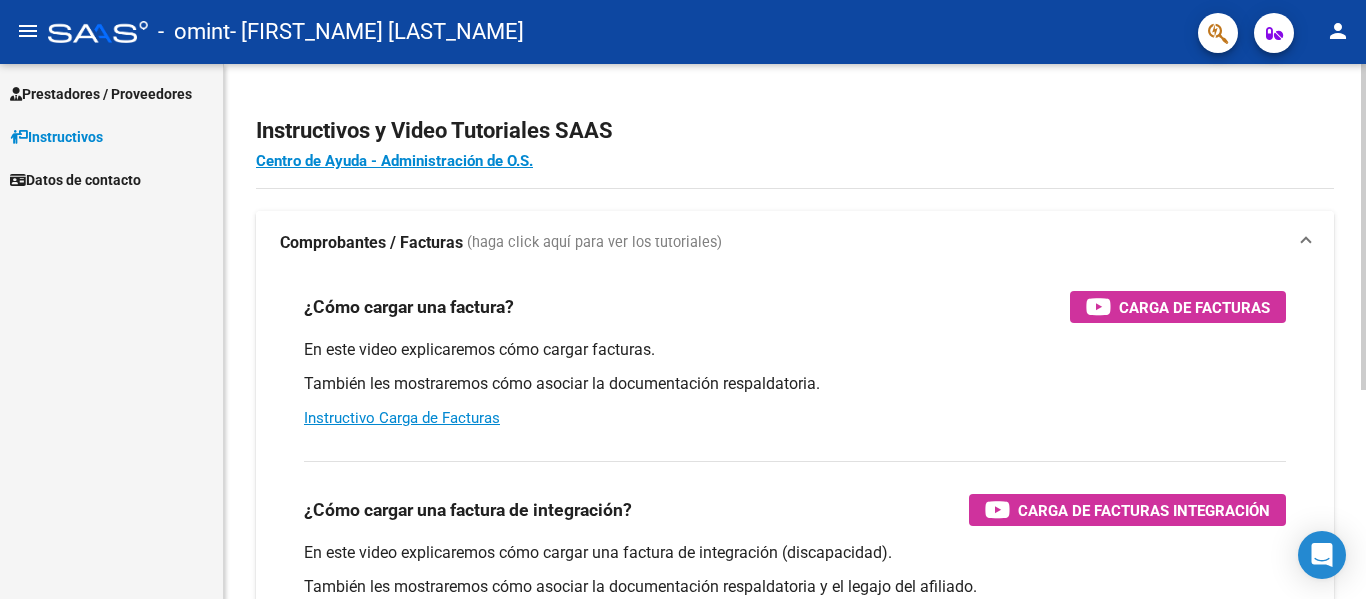 scroll, scrollTop: 0, scrollLeft: 0, axis: both 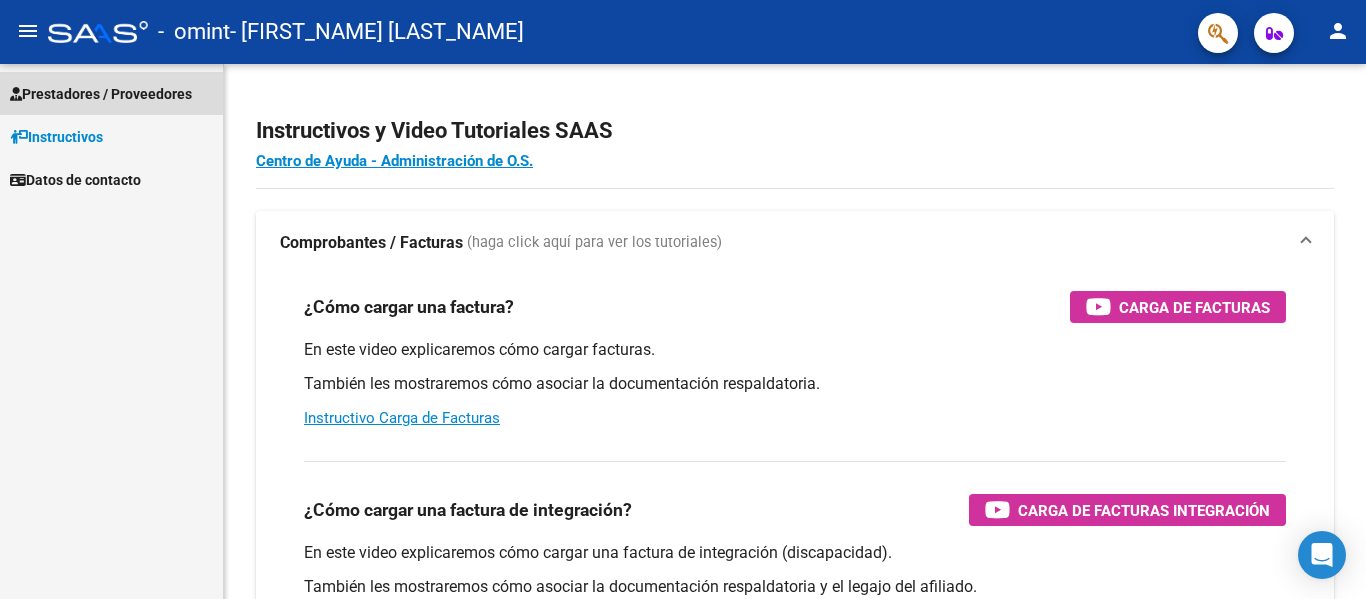 click on "Prestadores / Proveedores" at bounding box center (101, 94) 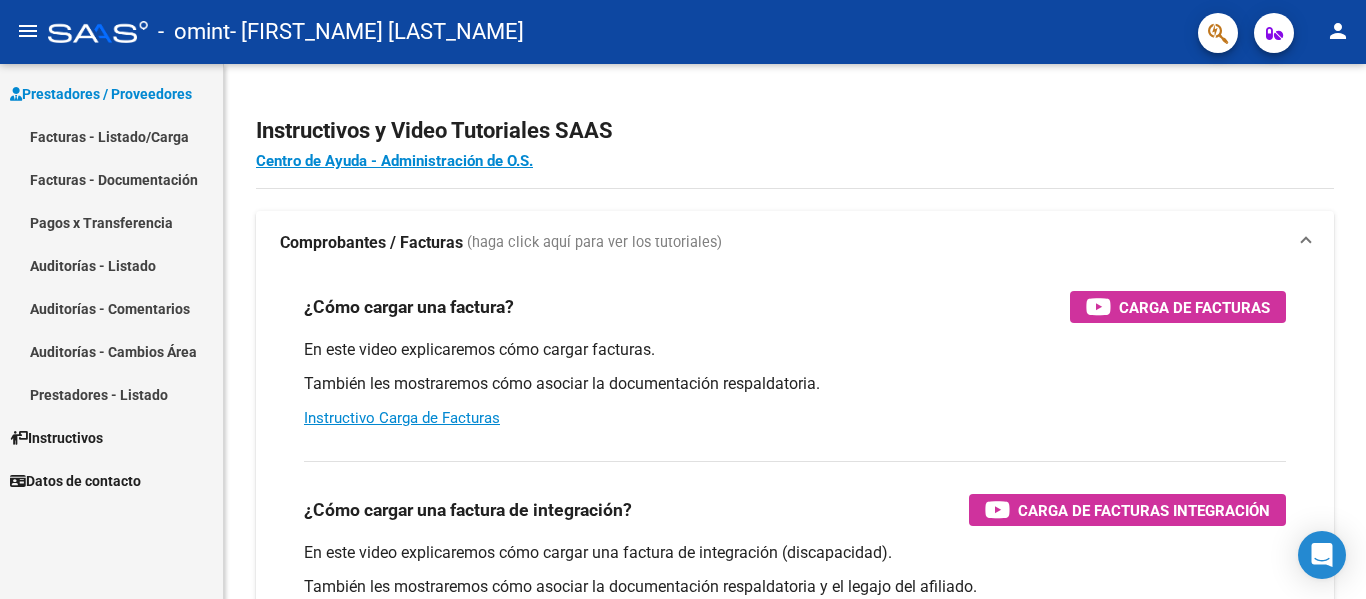 click on "Facturas - Listado/Carga" at bounding box center (111, 136) 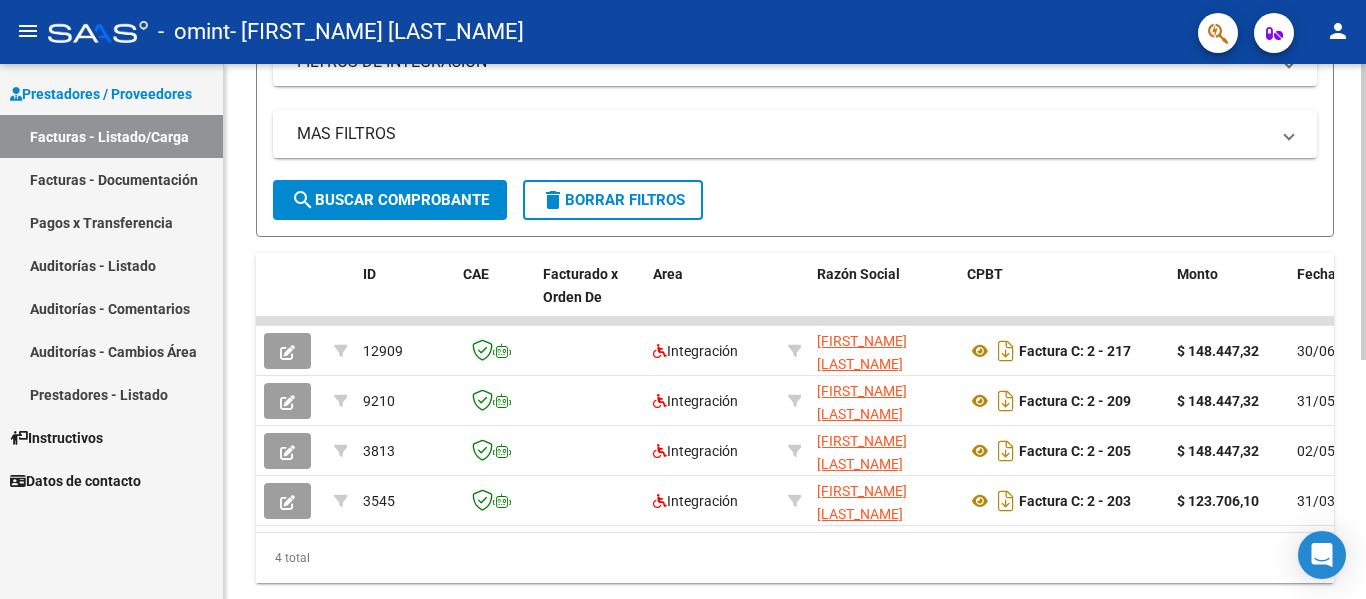 scroll, scrollTop: 400, scrollLeft: 0, axis: vertical 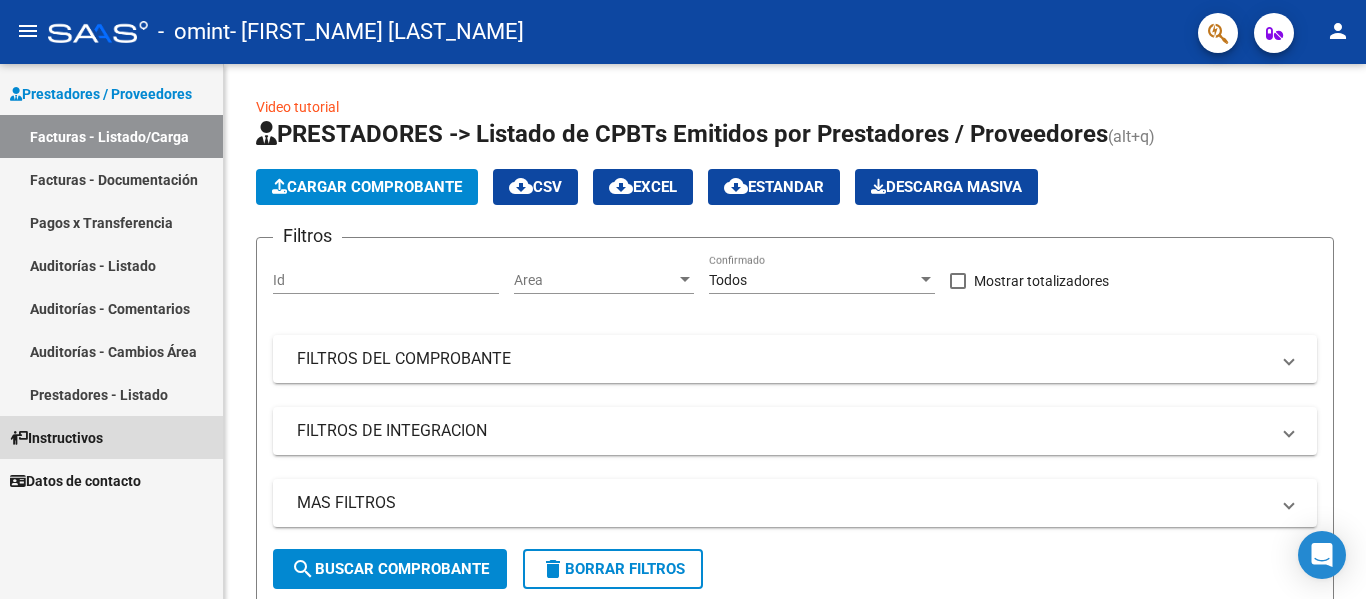 click on "Instructivos" at bounding box center (56, 438) 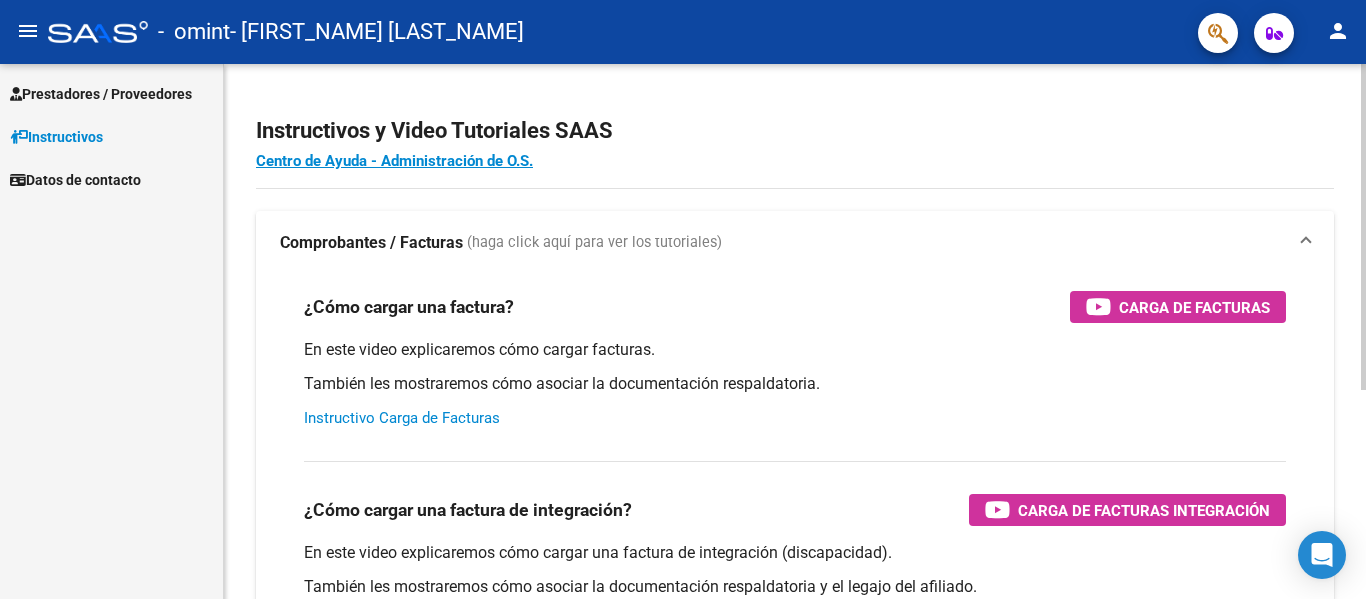 click on "Instructivo Carga de Facturas" at bounding box center [402, 418] 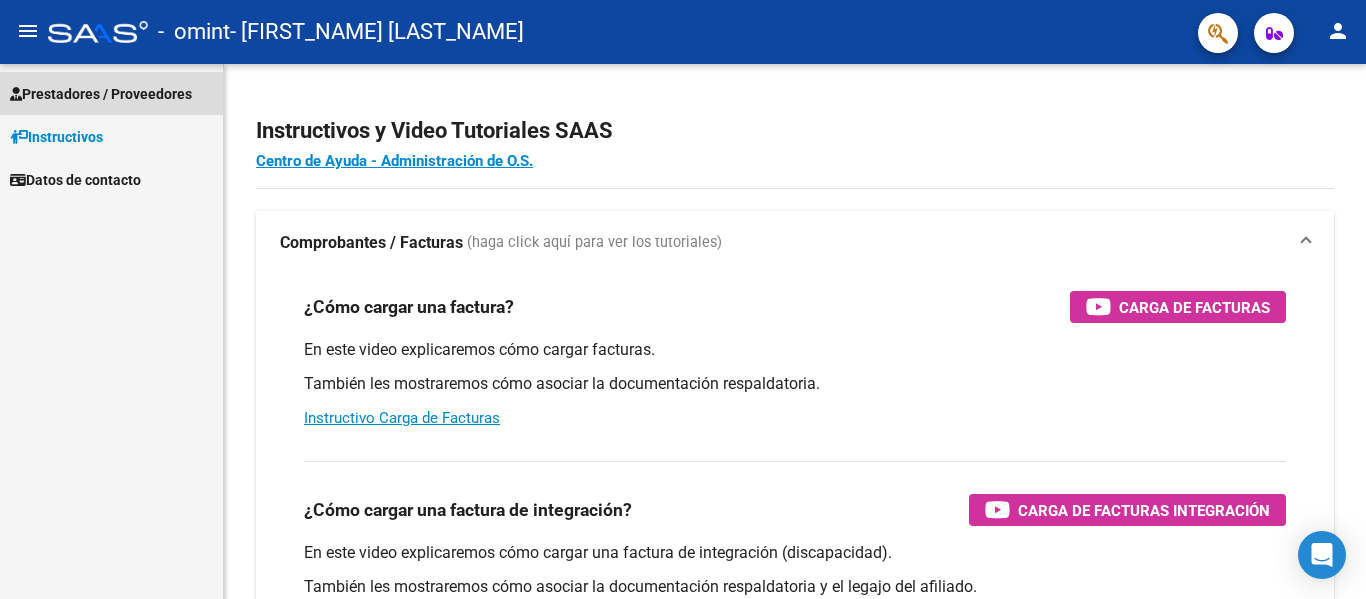 click on "Prestadores / Proveedores" at bounding box center [101, 94] 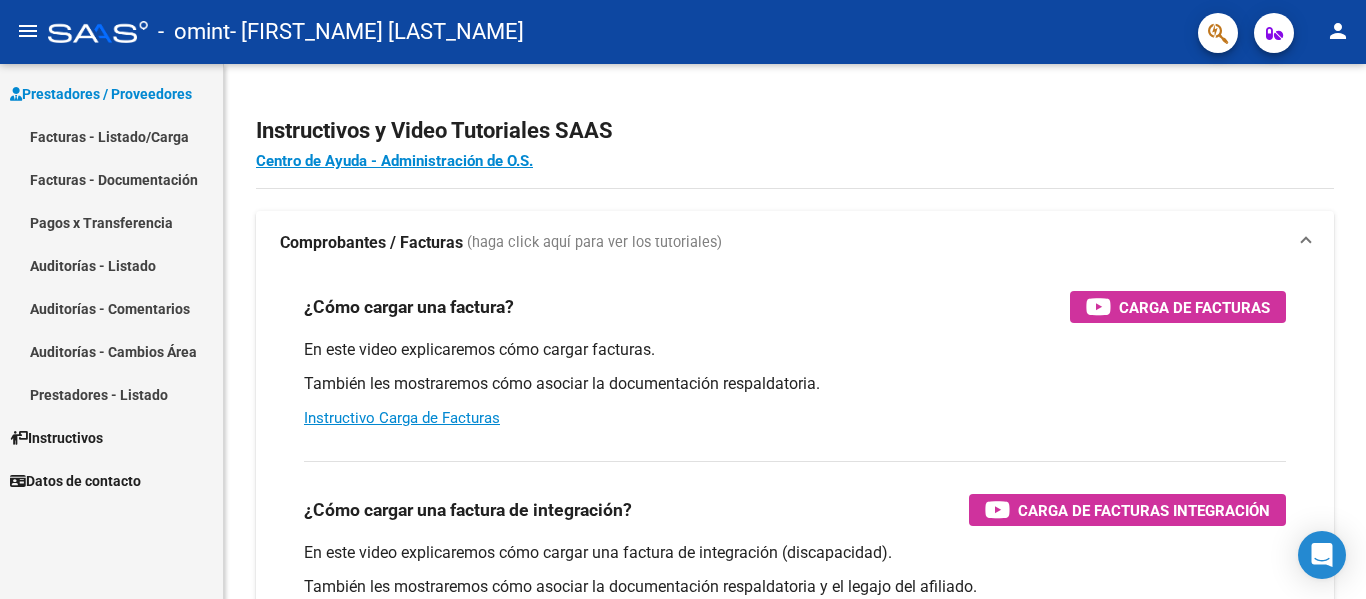 click on "Facturas - Listado/Carga" at bounding box center [111, 136] 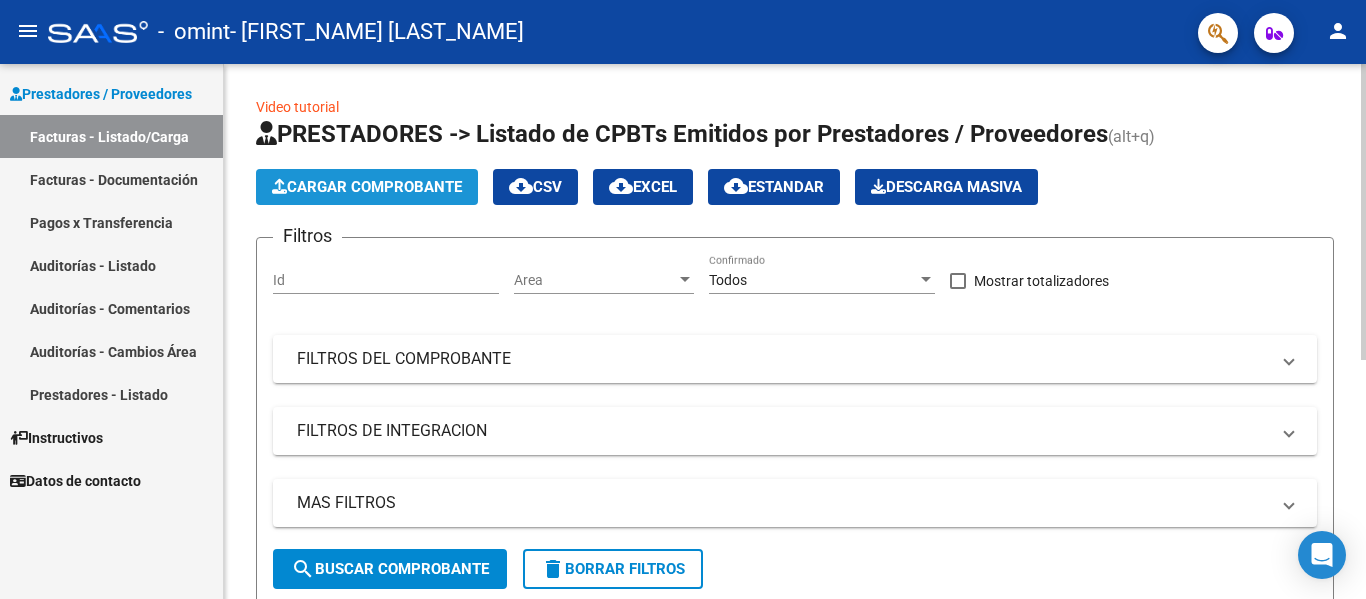 click on "Cargar Comprobante" 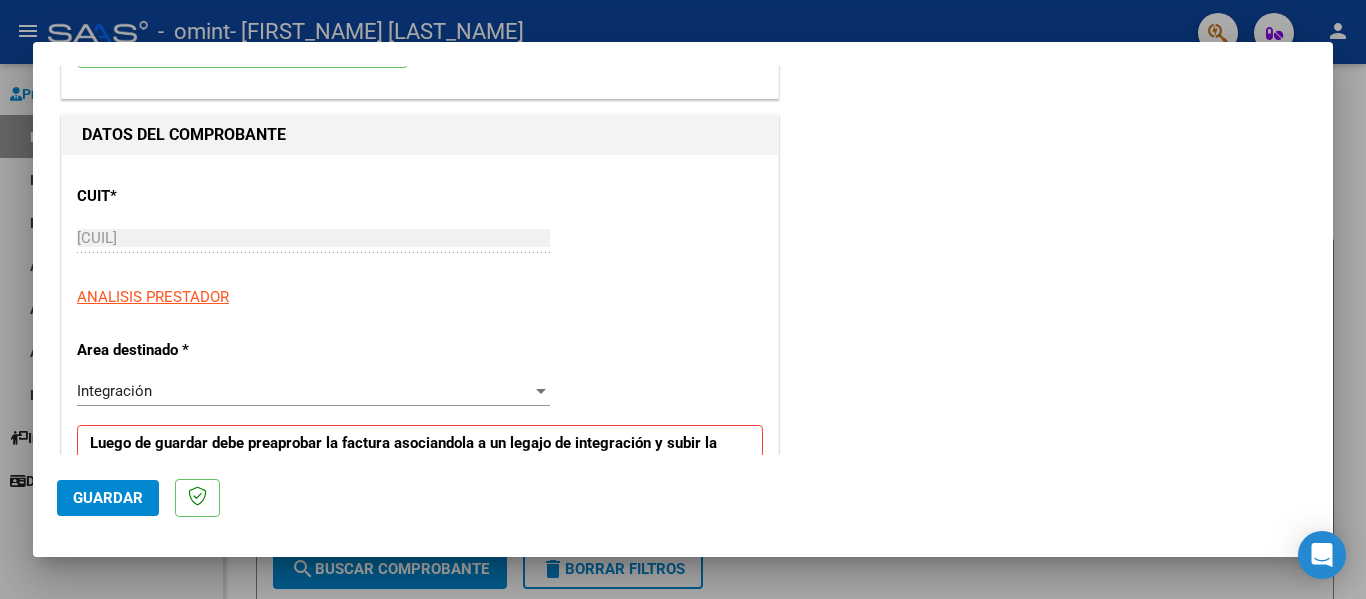 scroll, scrollTop: 300, scrollLeft: 0, axis: vertical 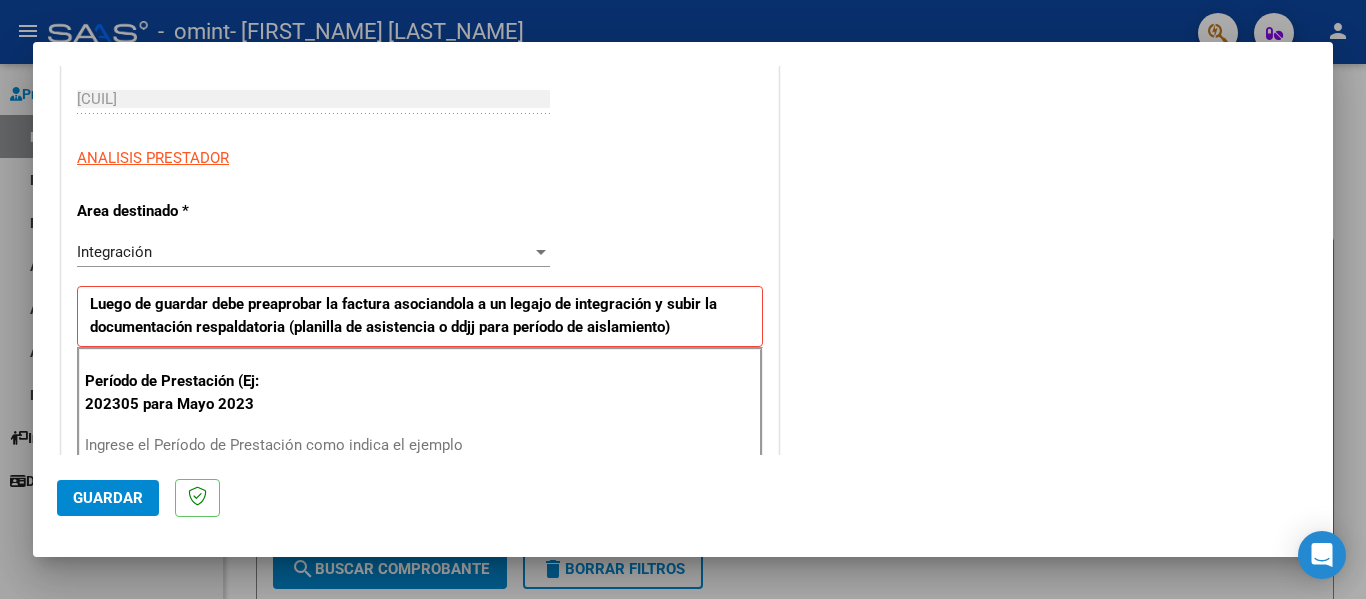 click on "Guardar" 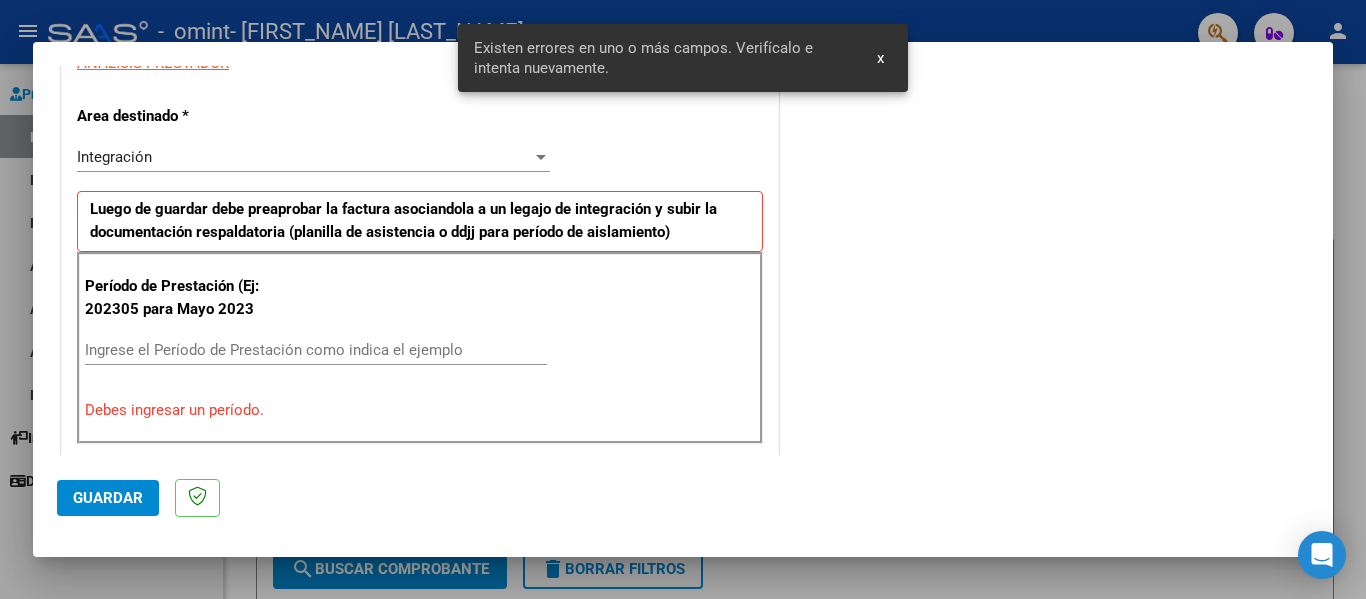 scroll, scrollTop: 464, scrollLeft: 0, axis: vertical 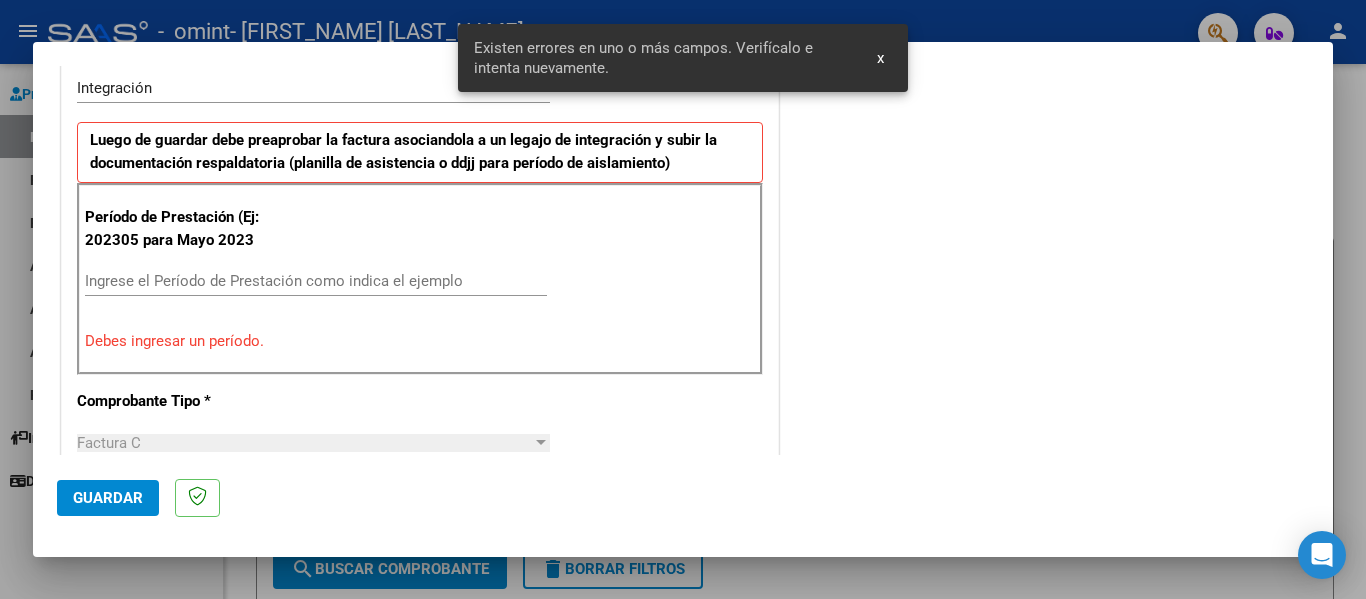 click on "Ingrese el Período de Prestación como indica el ejemplo" at bounding box center [316, 281] 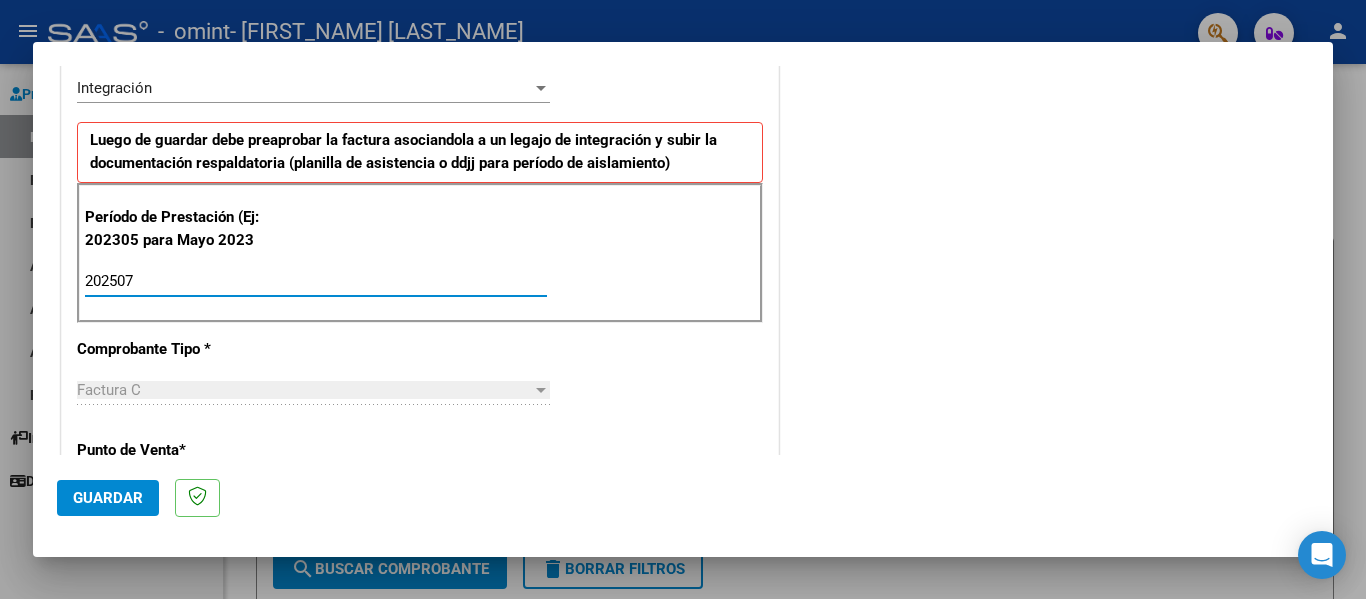 click on "202507" at bounding box center [316, 281] 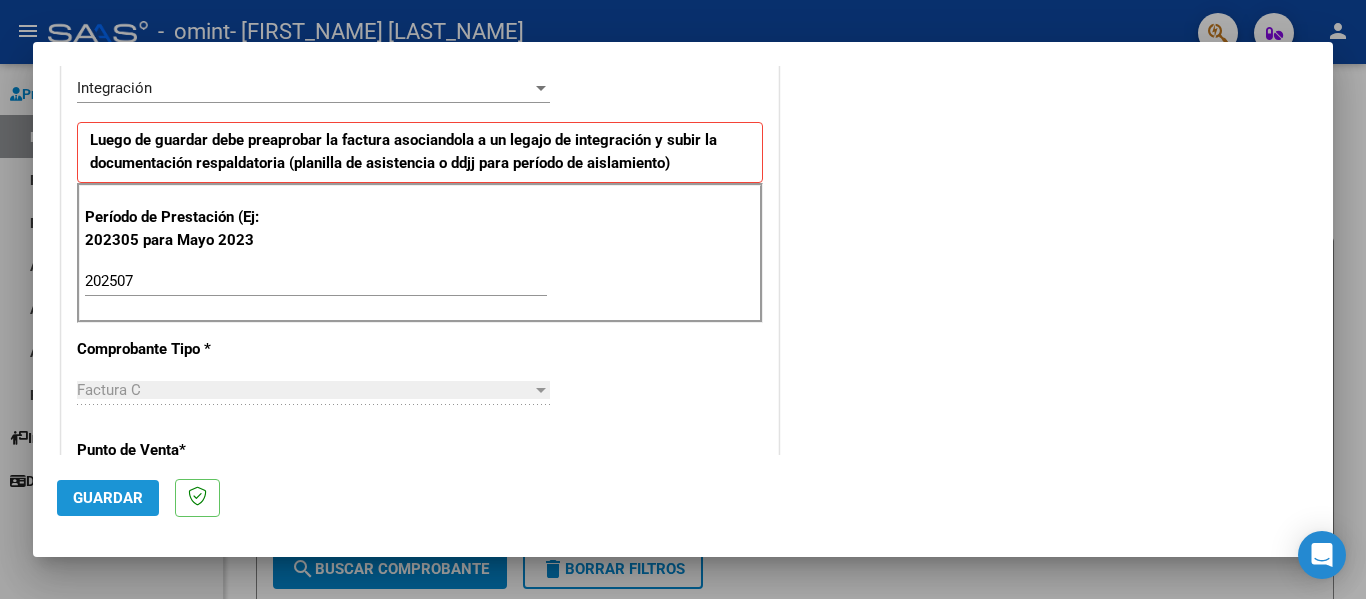 drag, startPoint x: 109, startPoint y: 500, endPoint x: 130, endPoint y: 495, distance: 21.587032 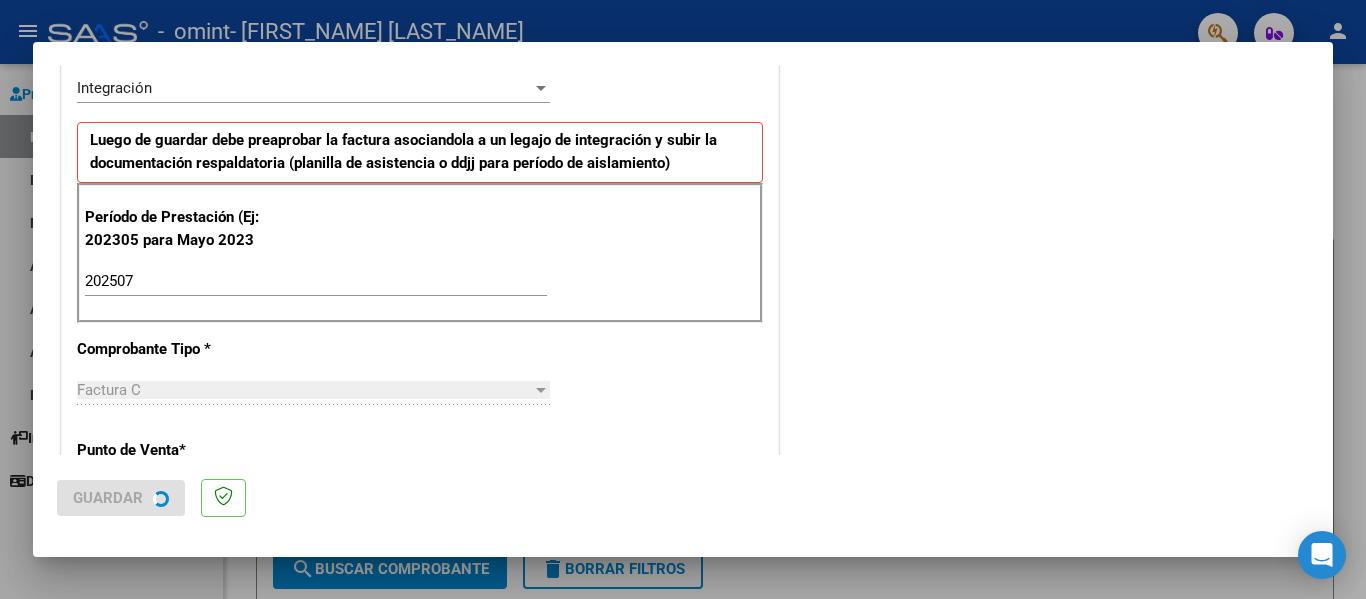 scroll, scrollTop: 0, scrollLeft: 0, axis: both 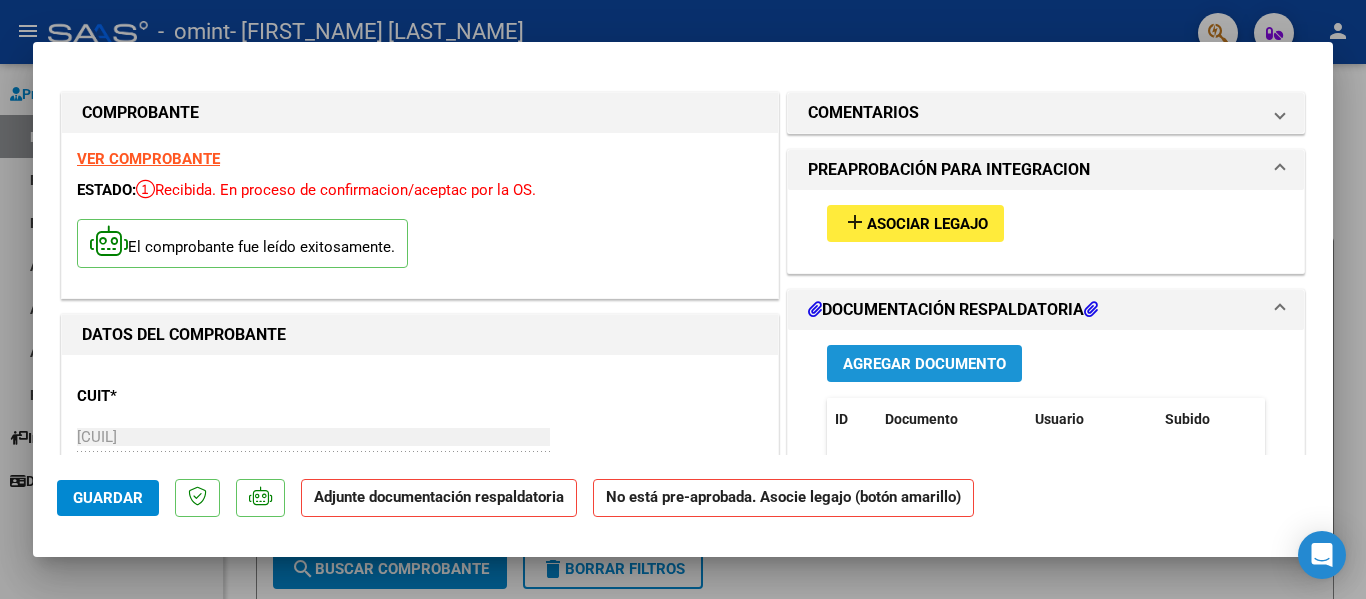 click on "Agregar Documento" at bounding box center [924, 364] 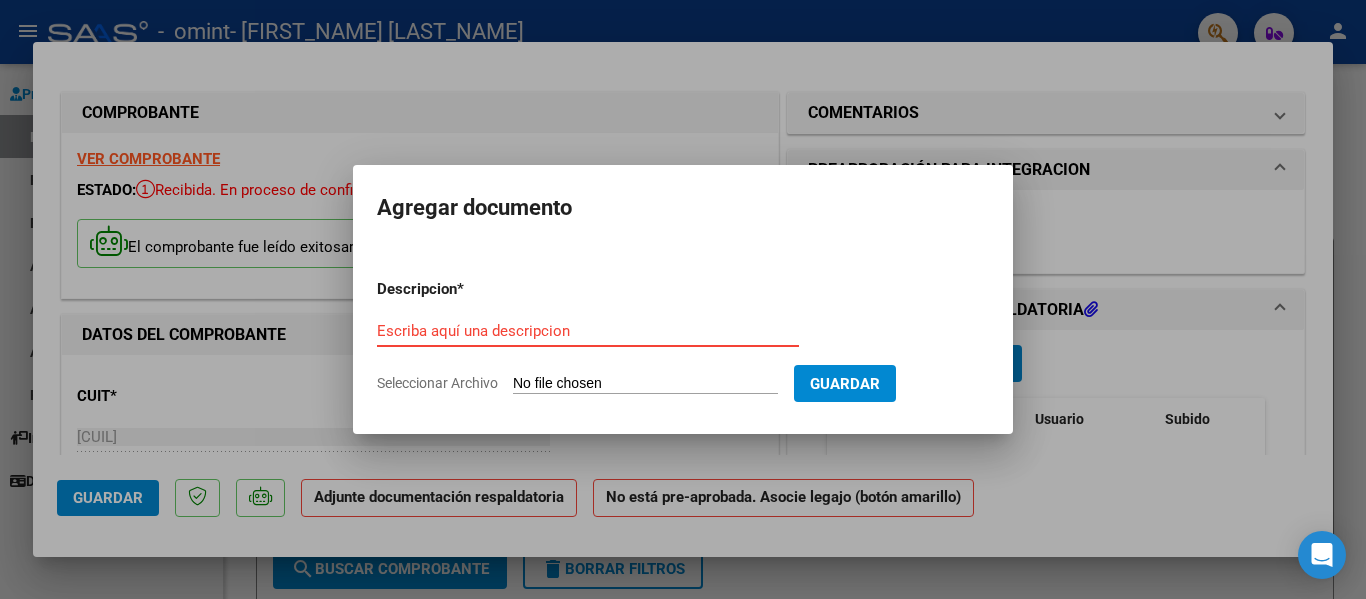 click on "Escriba aquí una descripcion" at bounding box center (588, 331) 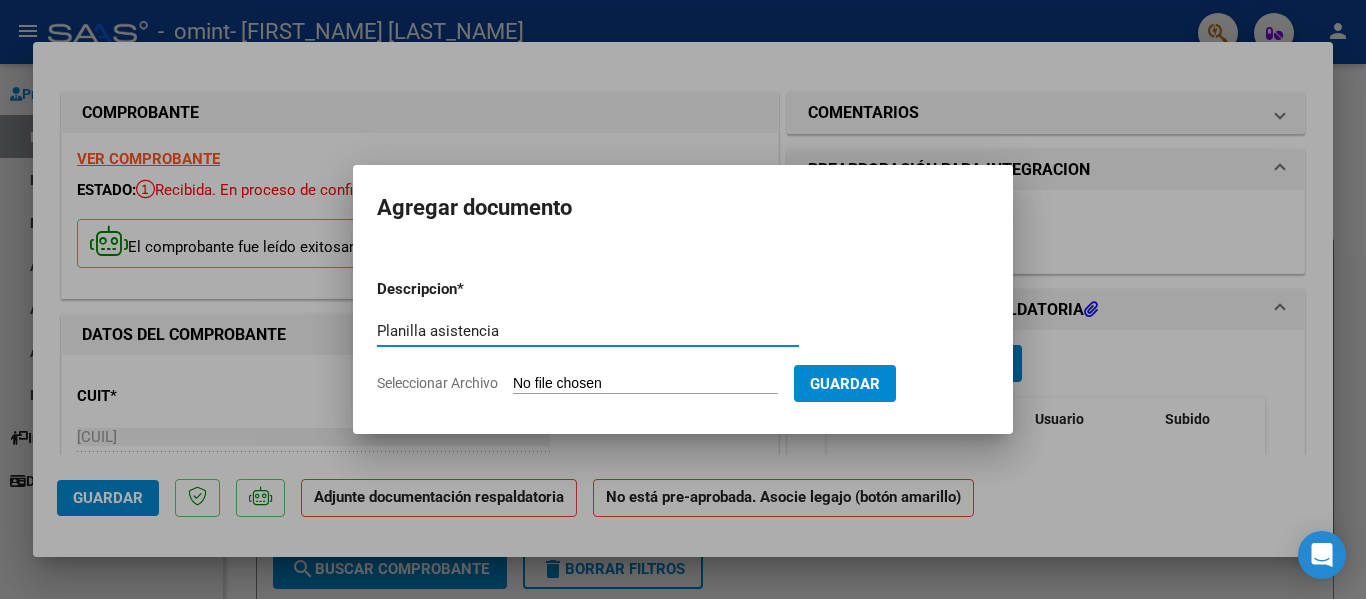 type on "Planilla asistencia" 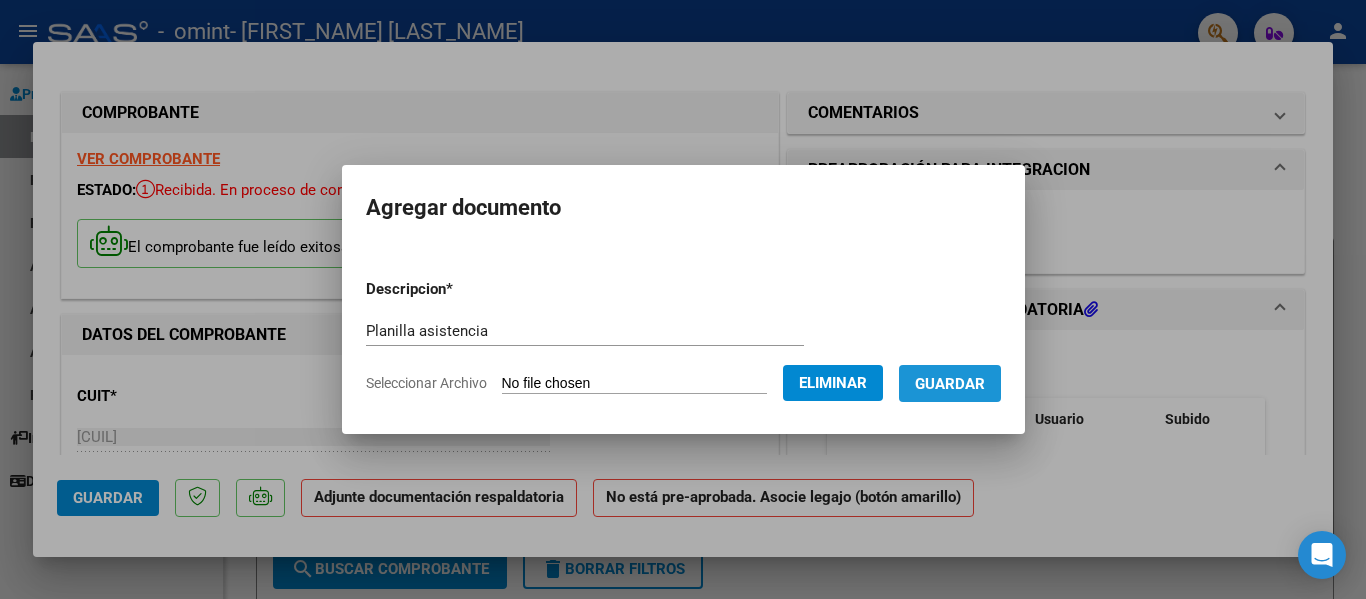 click on "Guardar" at bounding box center [950, 383] 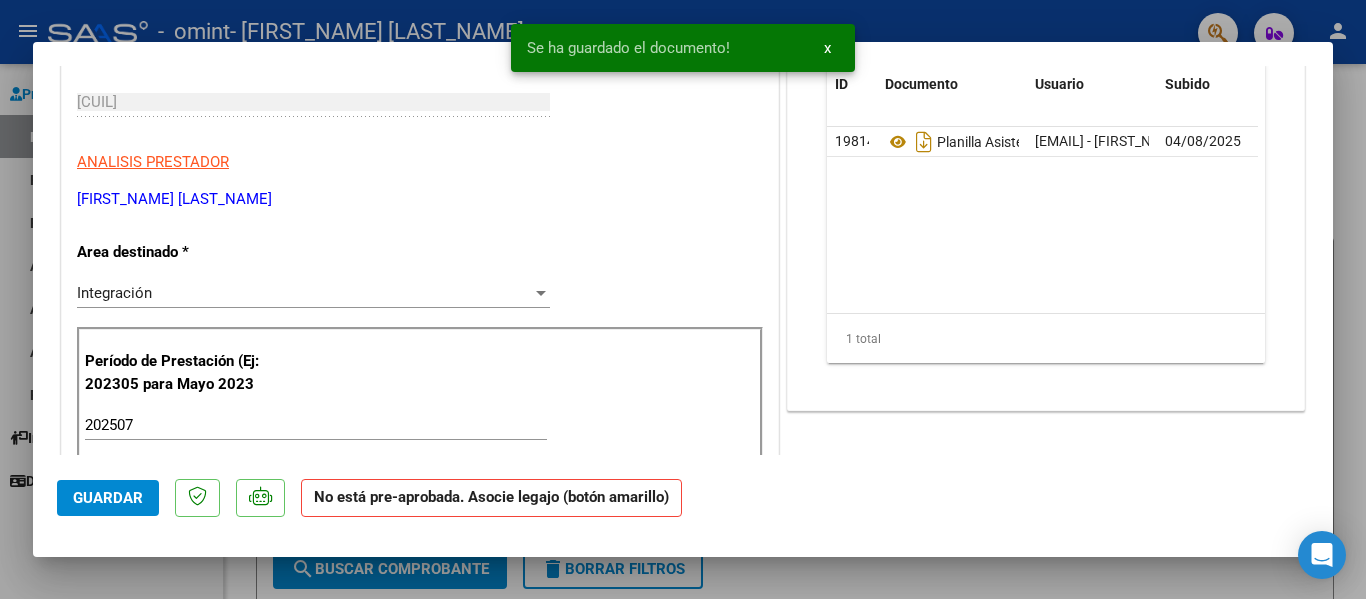 scroll, scrollTop: 300, scrollLeft: 0, axis: vertical 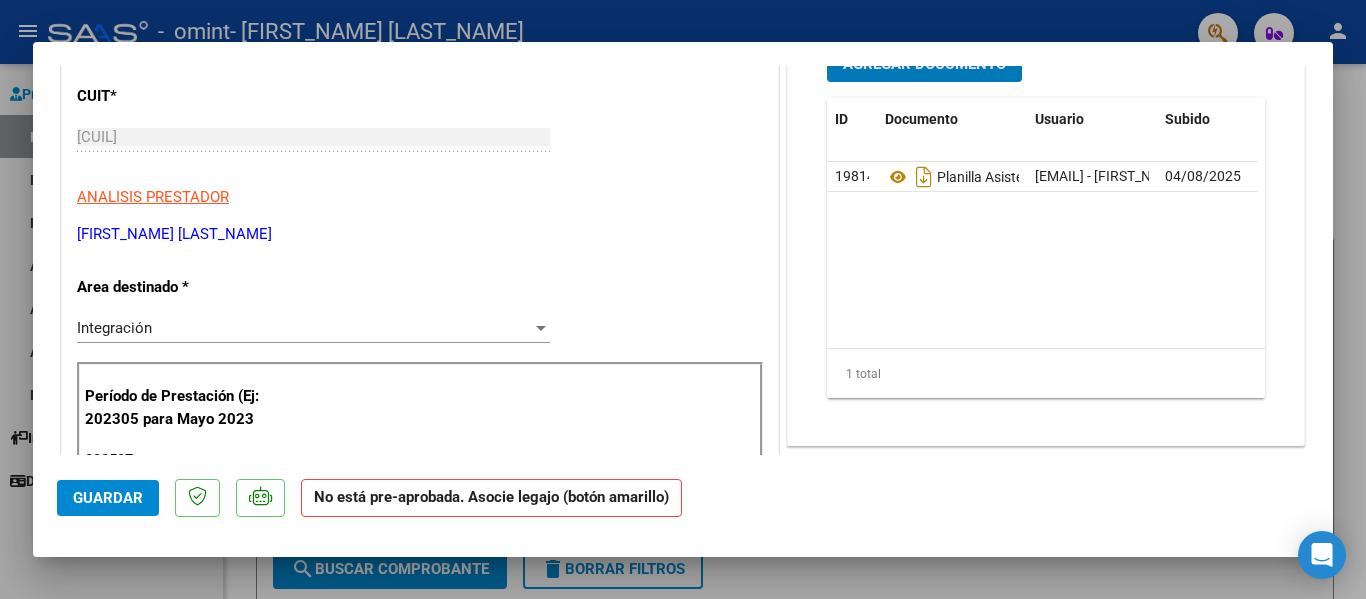 click on "Guardar" 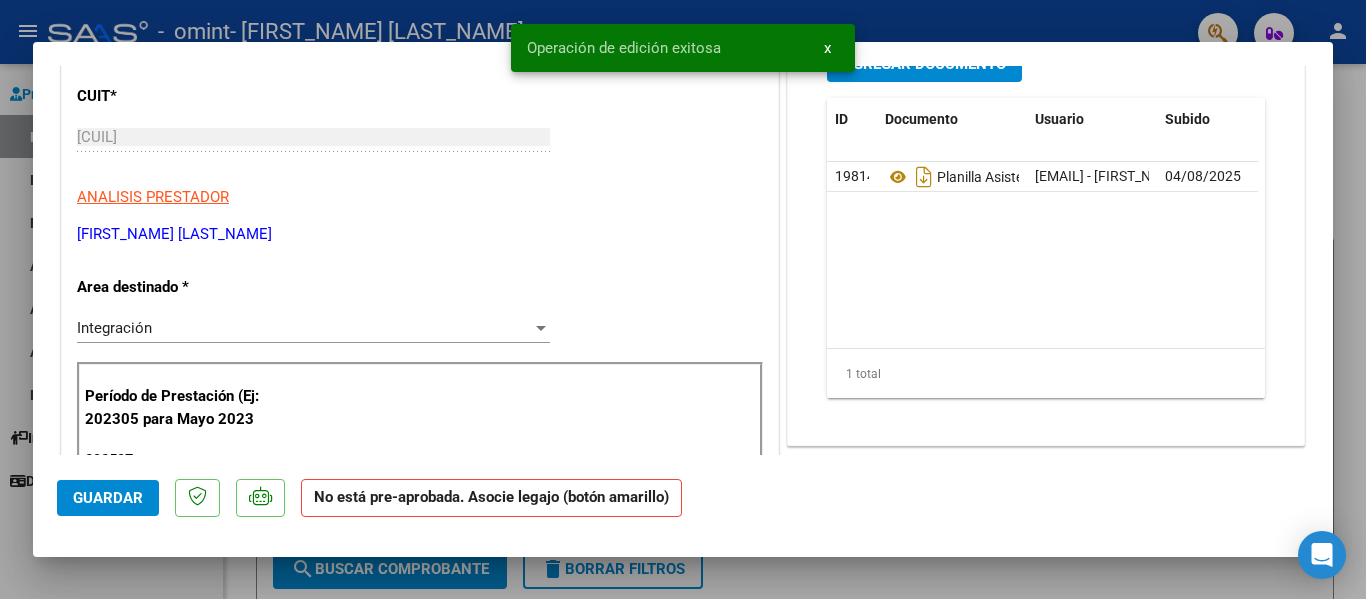 click on "Guardar" 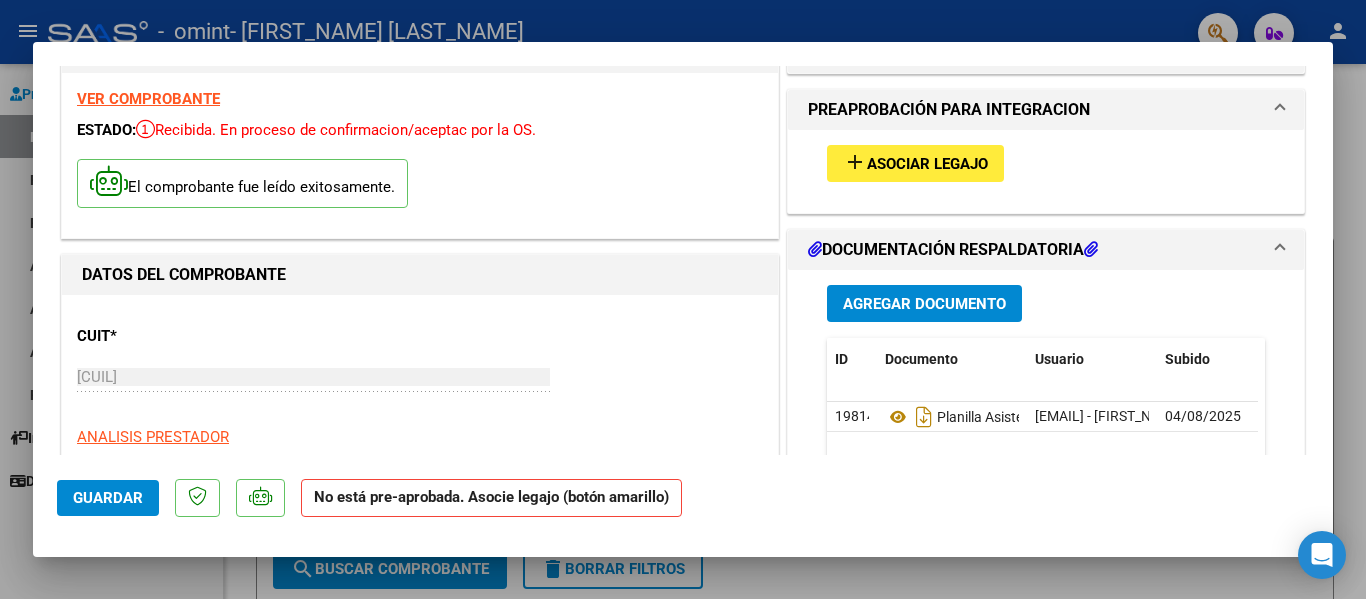 scroll, scrollTop: 0, scrollLeft: 0, axis: both 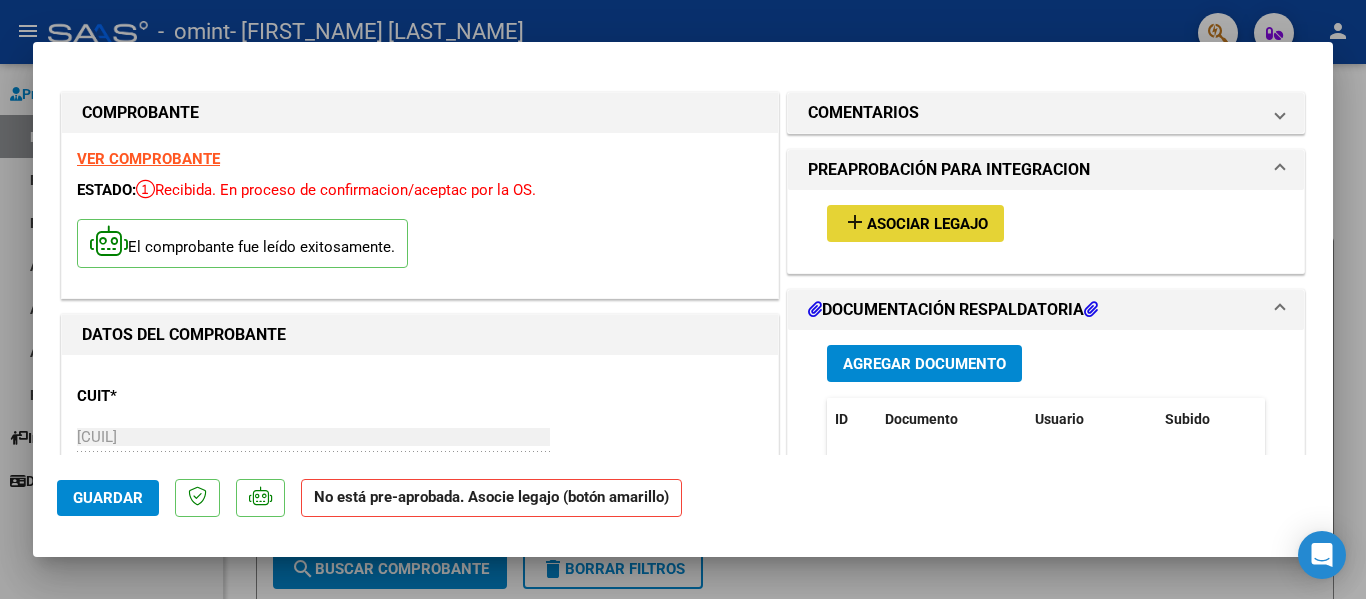 click on "Asociar Legajo" at bounding box center [927, 224] 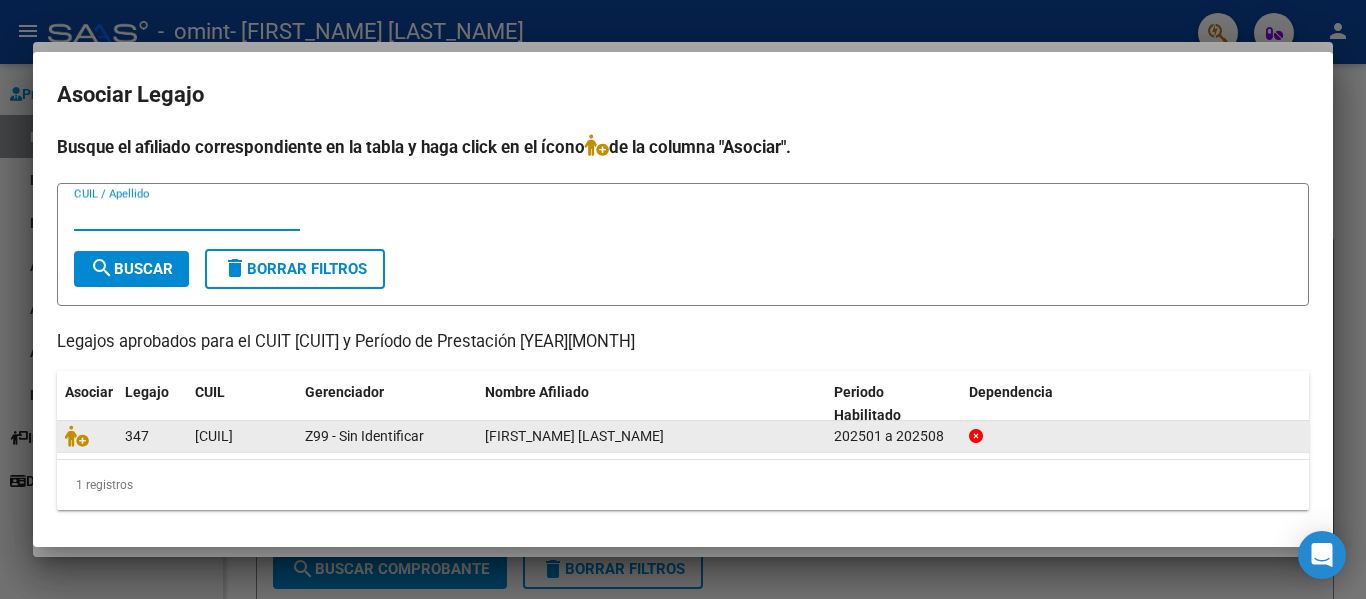 click on "[CUIL]" 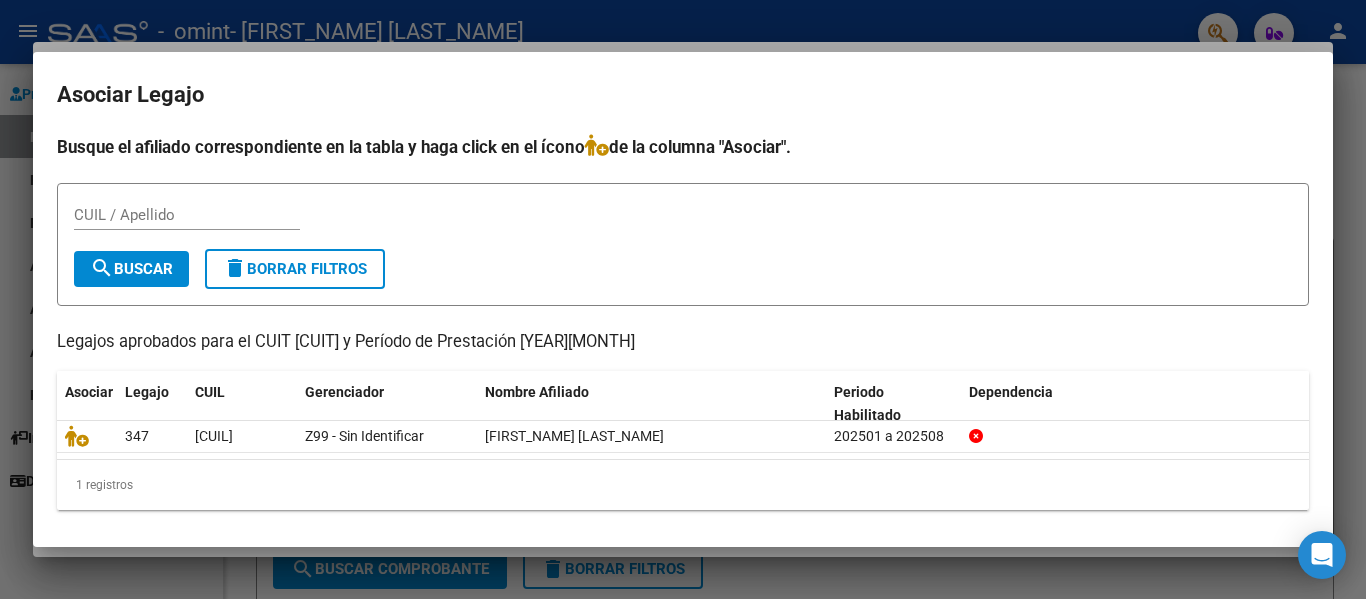click on "Asociar Legajo CUIL Gerenciador Nombre Afiliado Periodo Habilitado Dependencia" 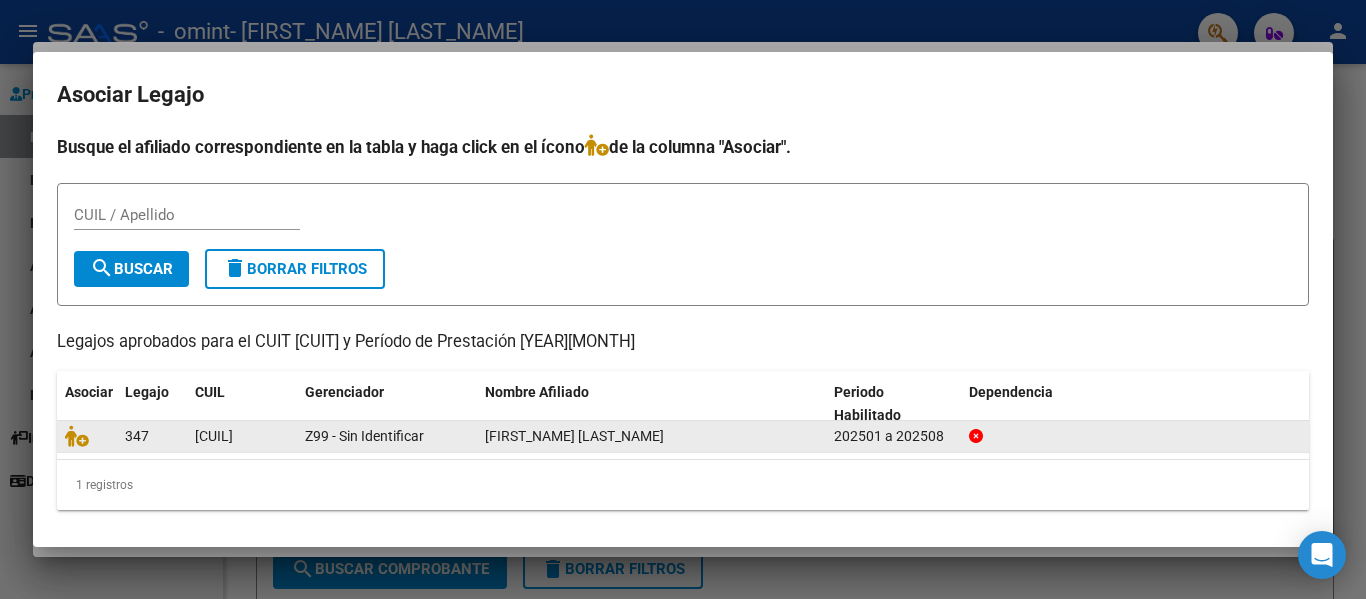 click on "[FIRST_NAME] [LAST_NAME]" 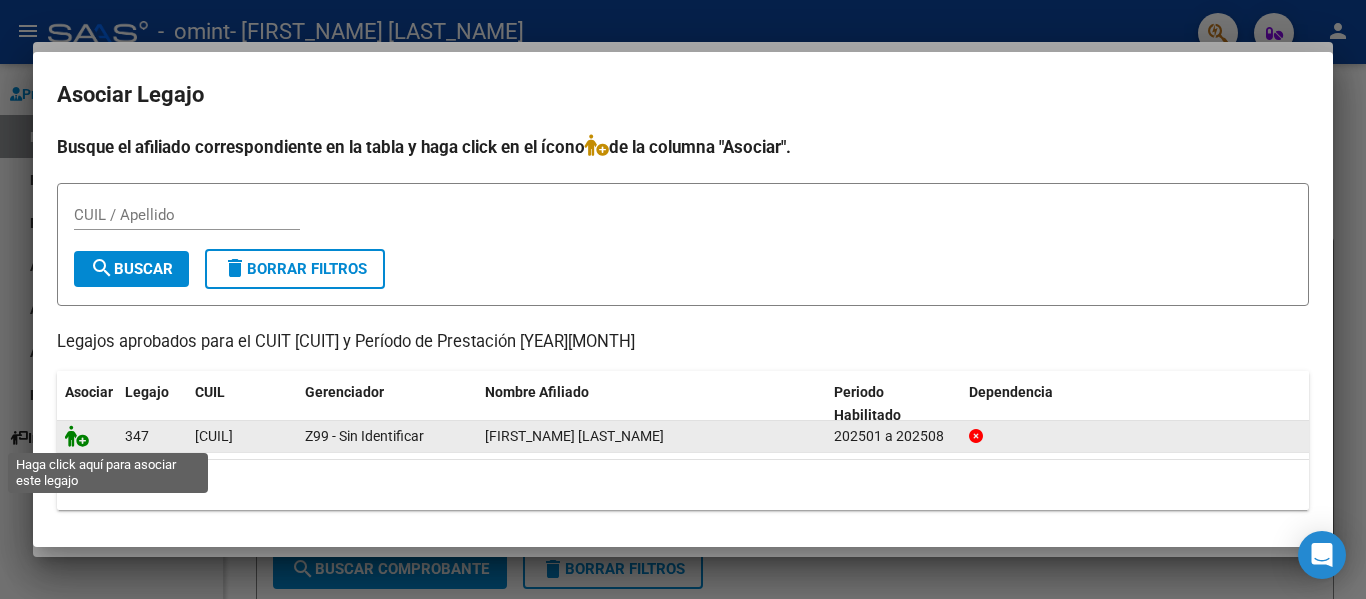 click 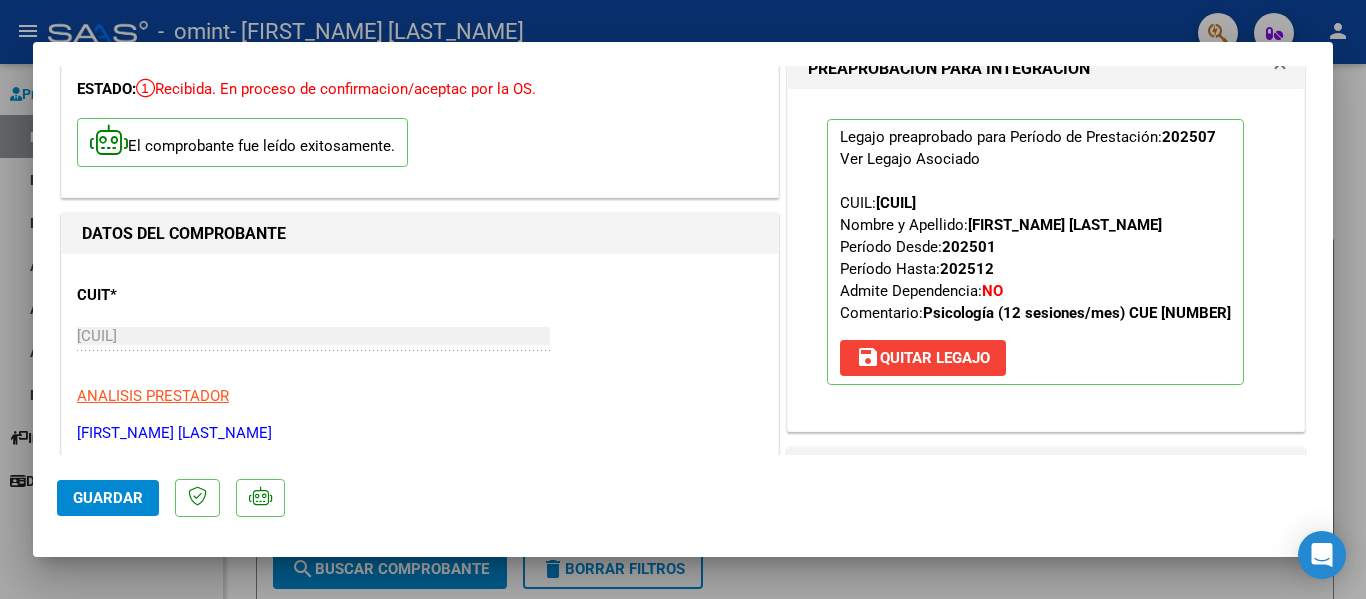 scroll, scrollTop: 1, scrollLeft: 0, axis: vertical 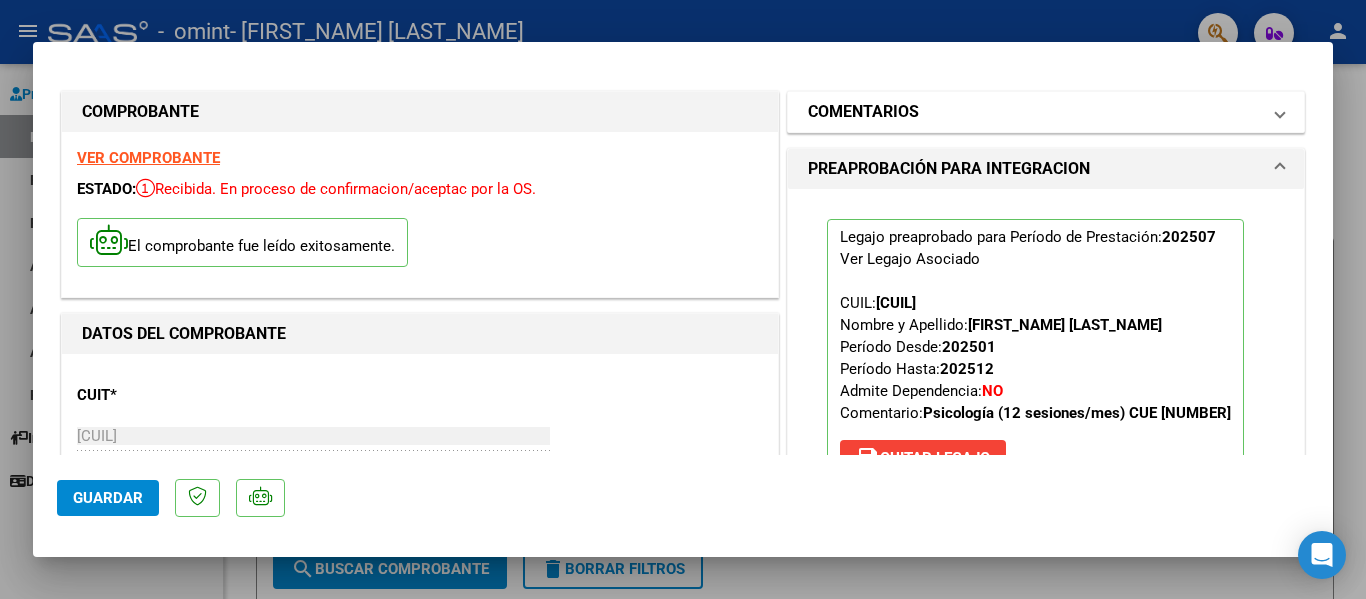 click on "COMENTARIOS" at bounding box center (863, 112) 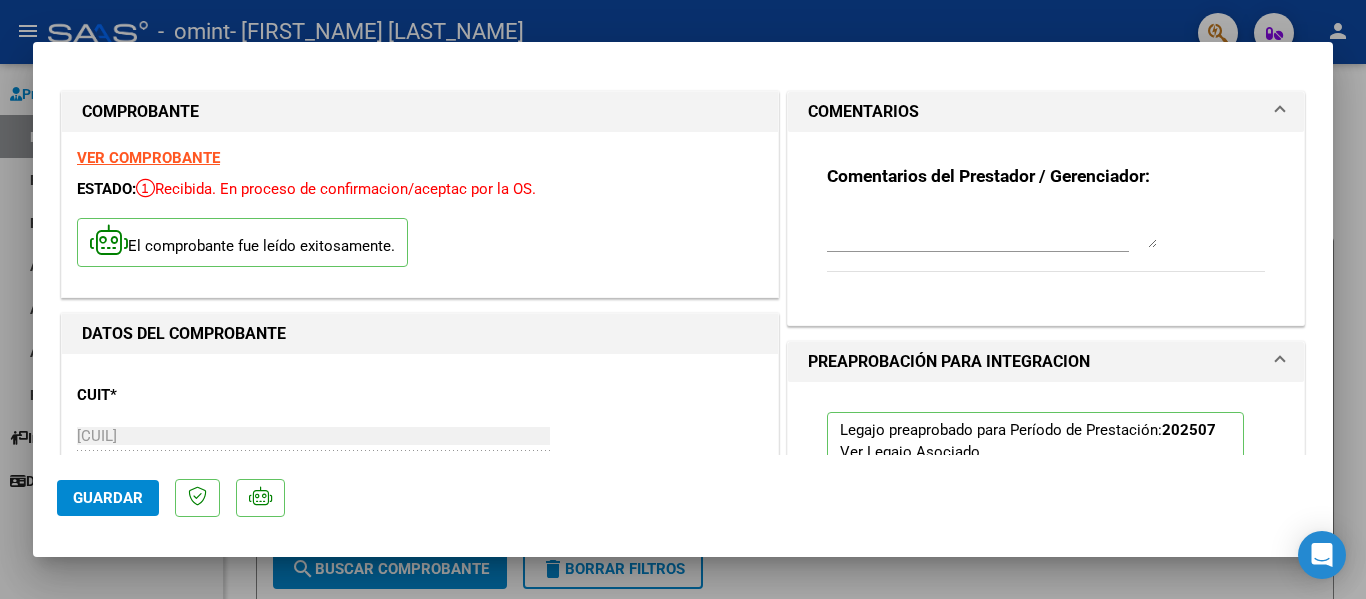 click on "COMENTARIOS" at bounding box center [863, 112] 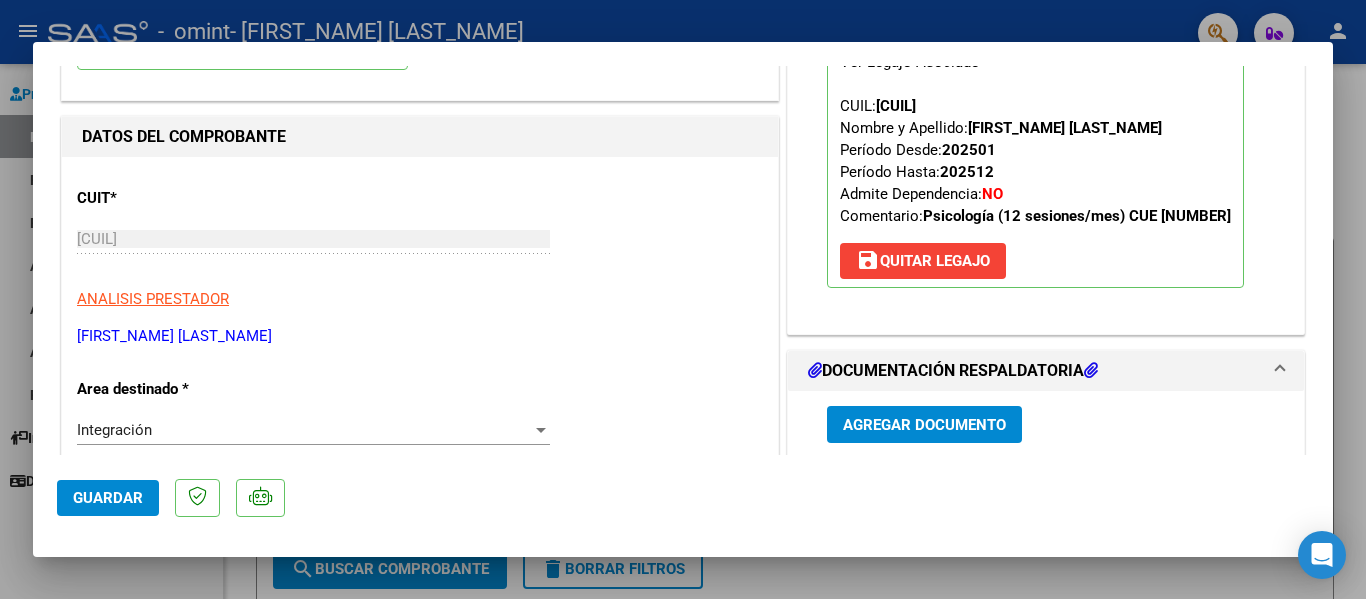 scroll, scrollTop: 301, scrollLeft: 0, axis: vertical 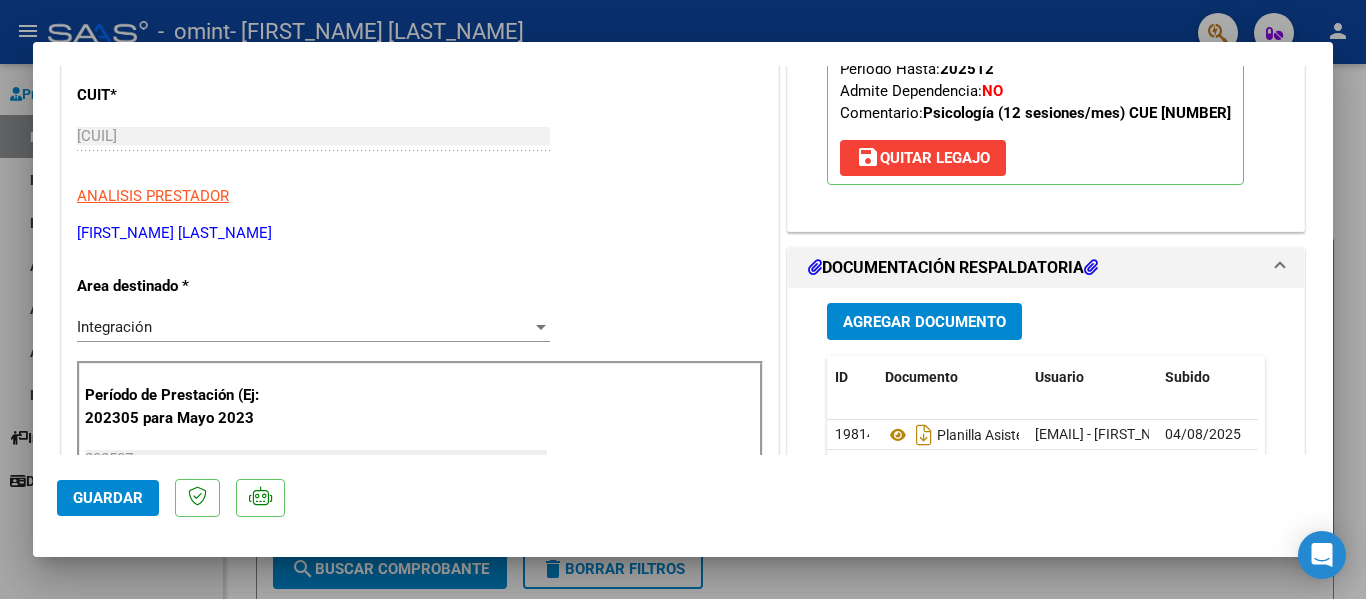 click on "Guardar" 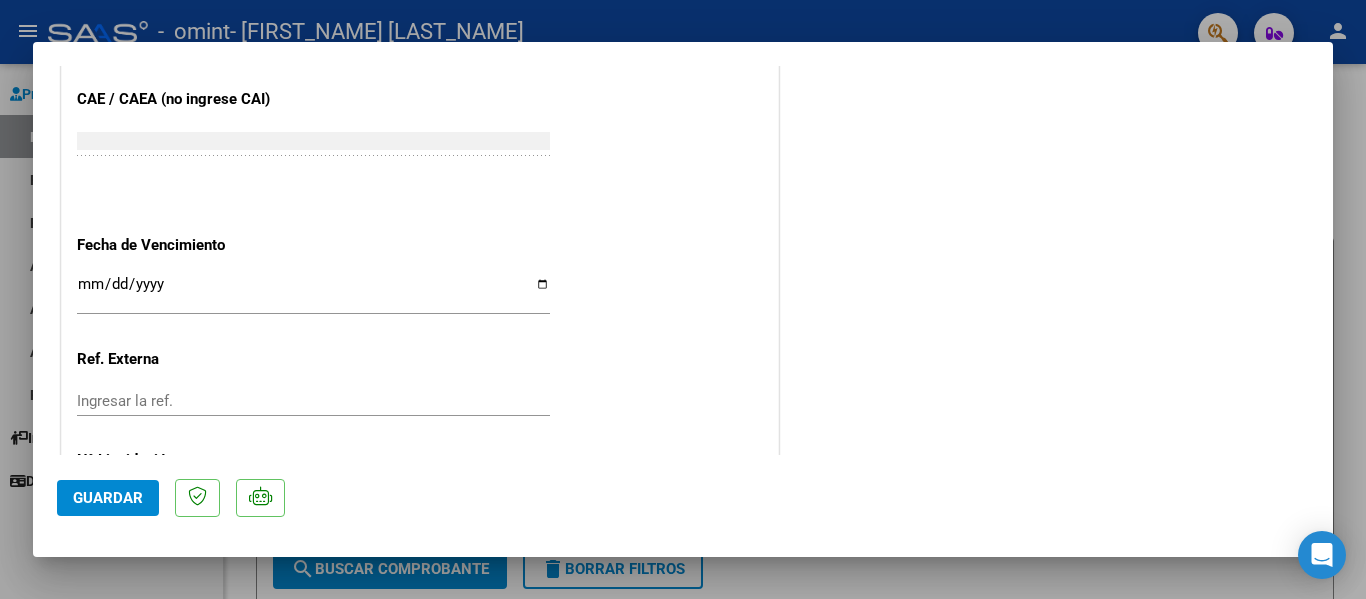 scroll, scrollTop: 1401, scrollLeft: 0, axis: vertical 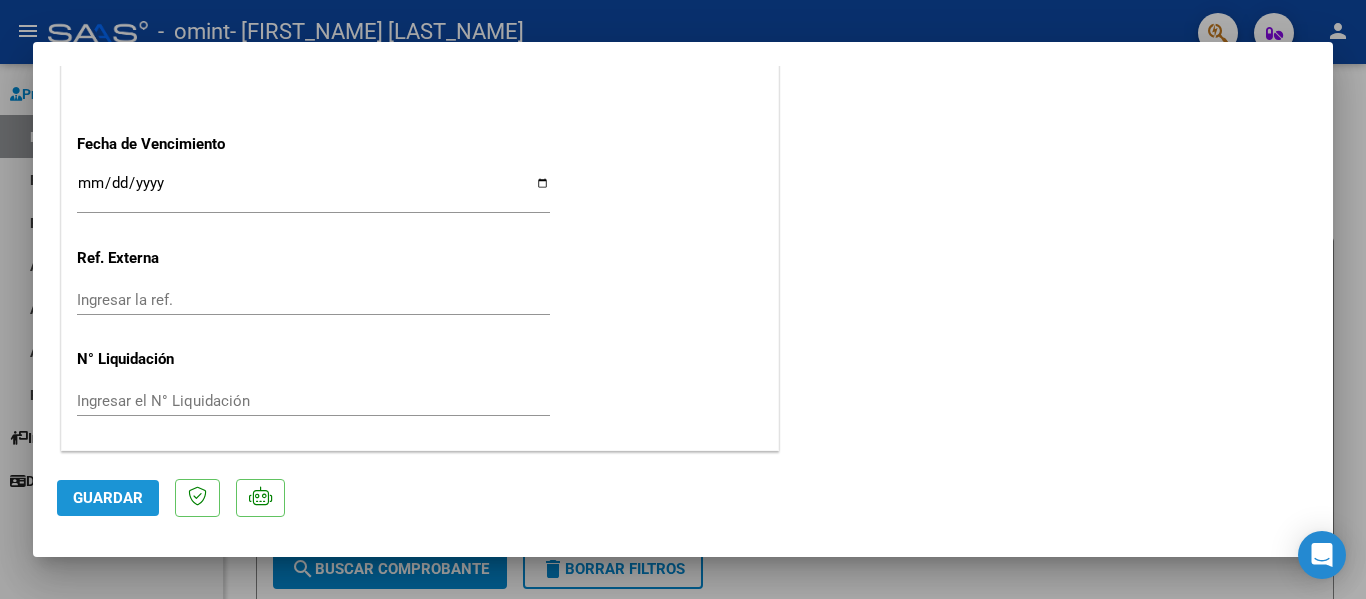 click on "Guardar" 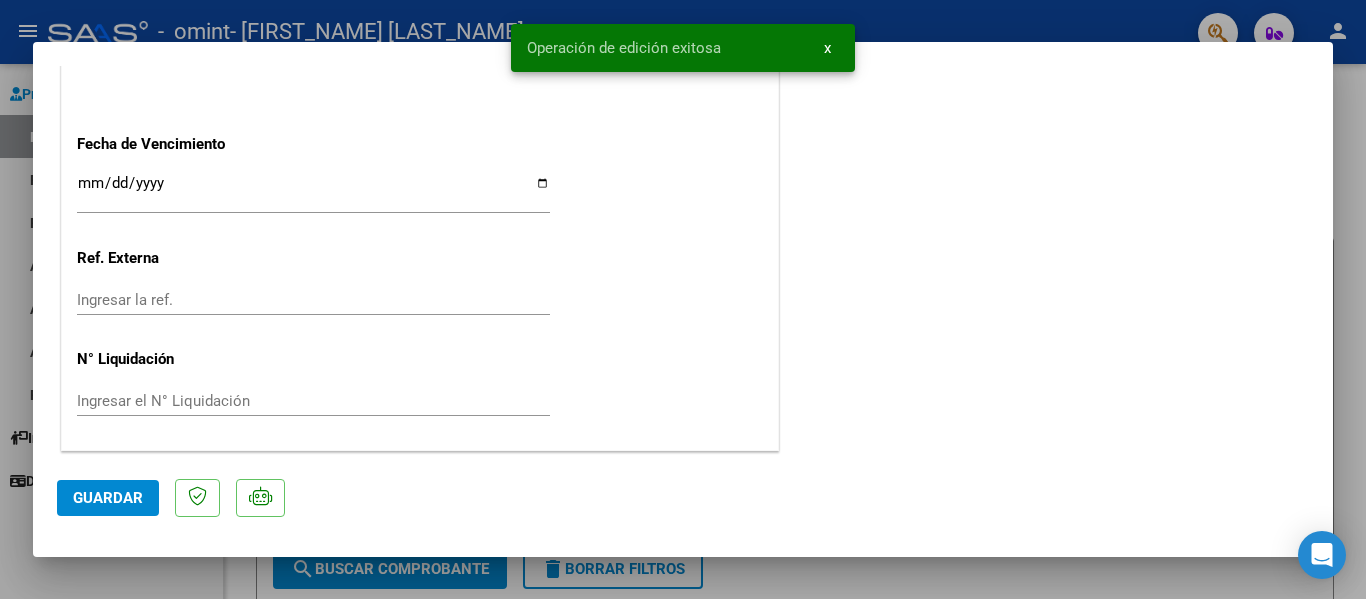 click at bounding box center [683, 299] 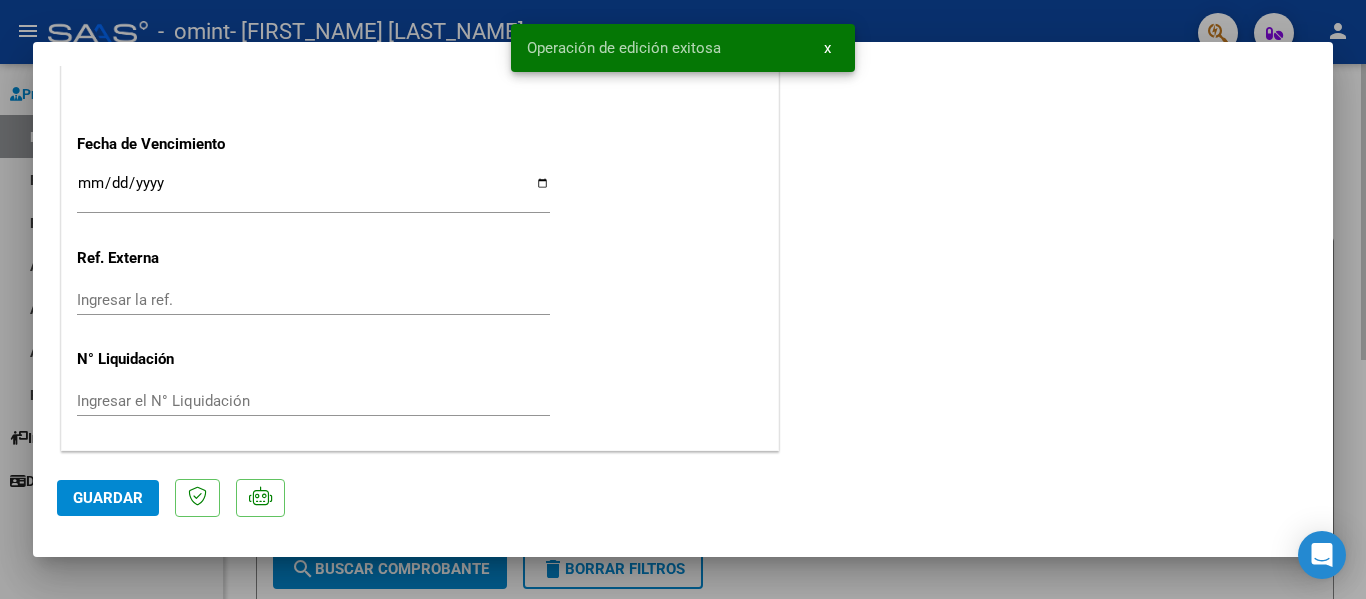type 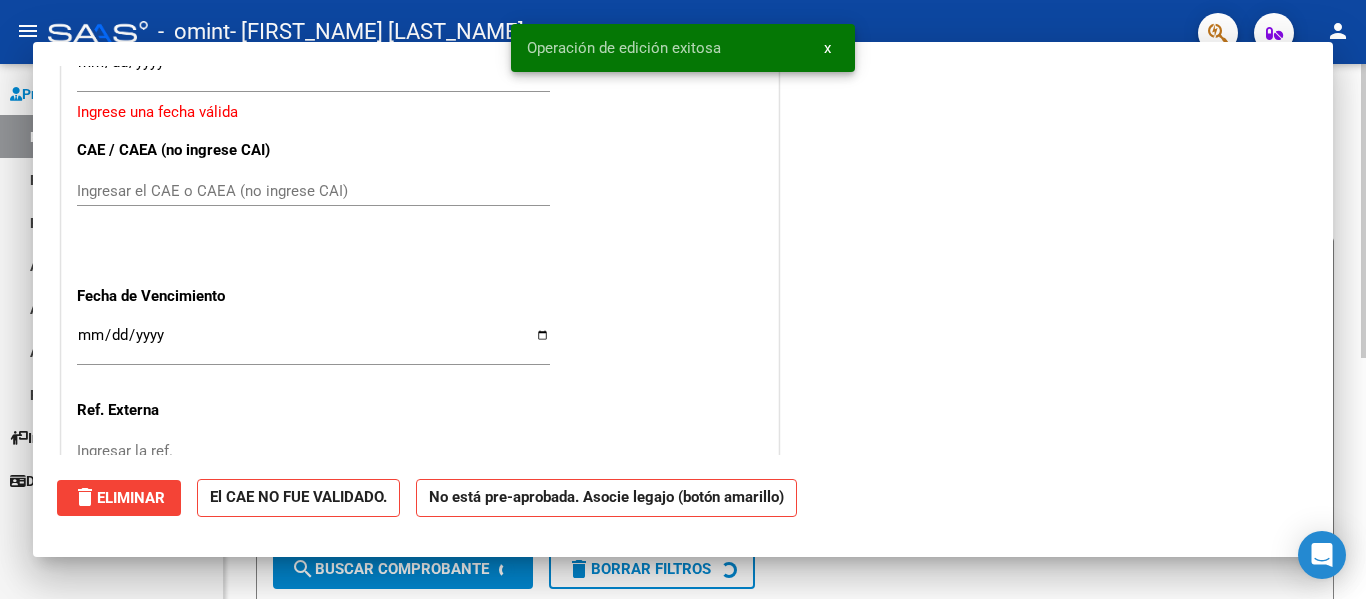 scroll, scrollTop: 0, scrollLeft: 0, axis: both 